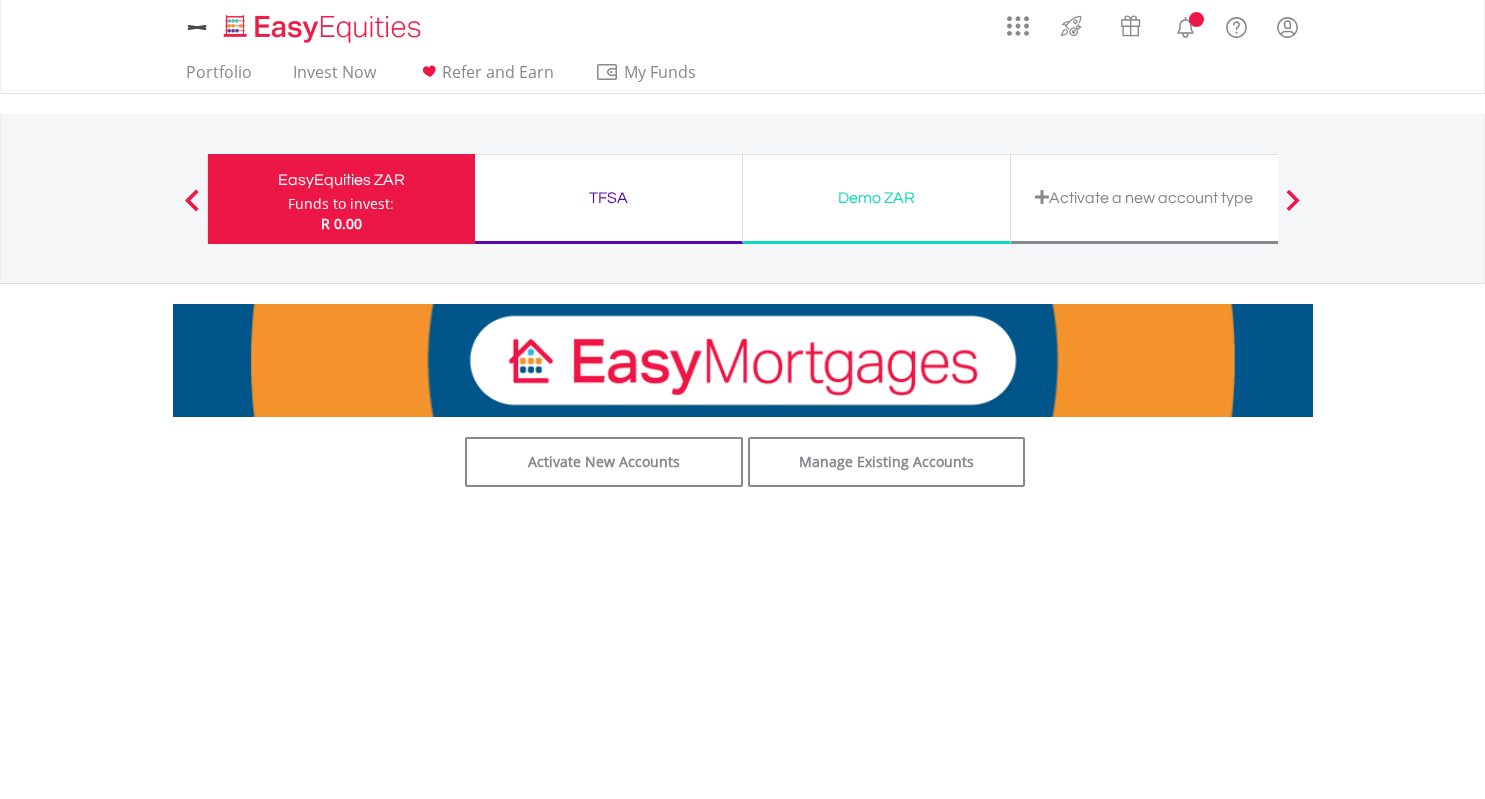 scroll, scrollTop: 0, scrollLeft: 0, axis: both 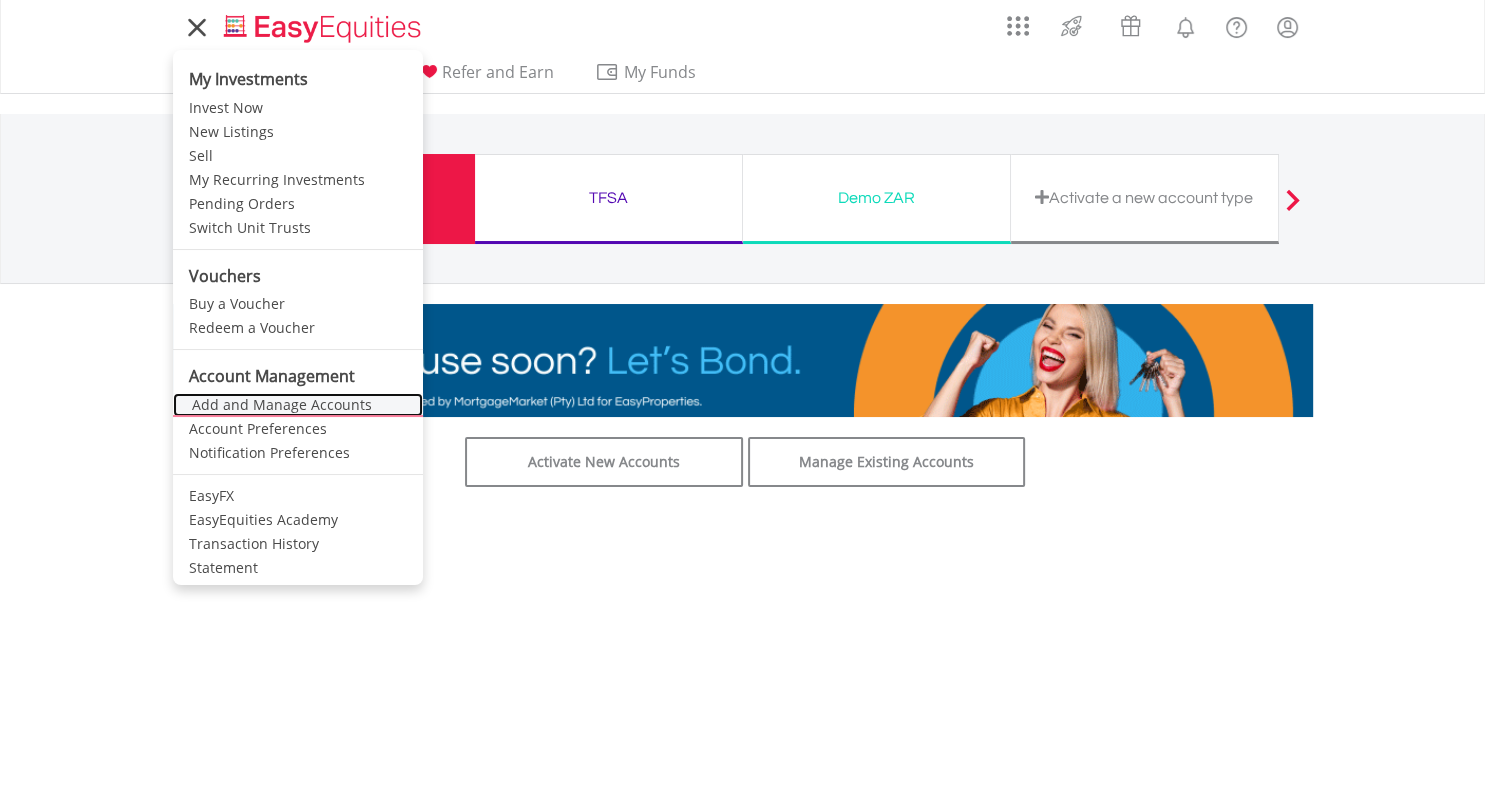 click on "Add and Manage Accounts" at bounding box center [298, 405] 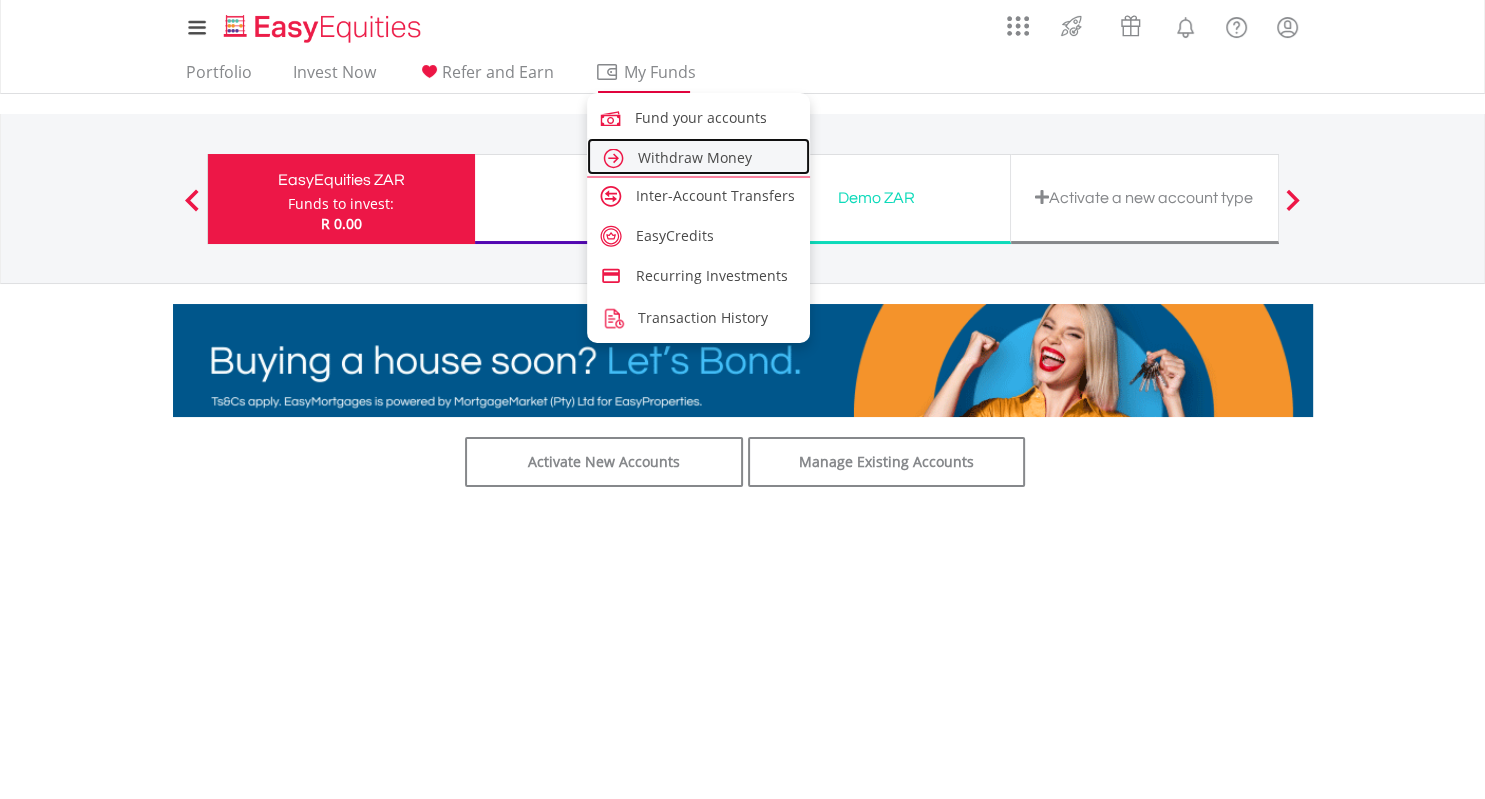click on "Withdraw Money" at bounding box center [695, 157] 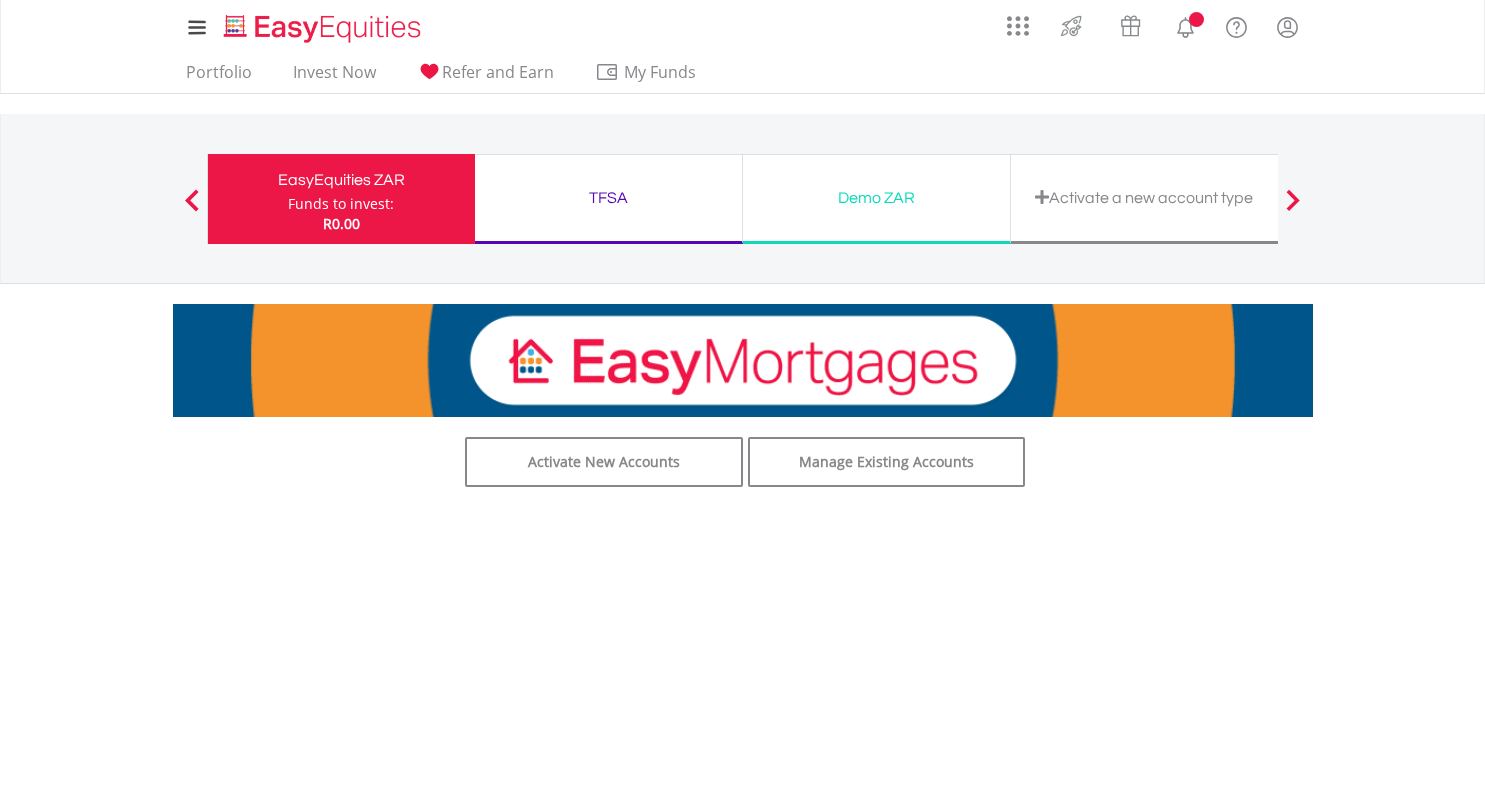 scroll, scrollTop: 0, scrollLeft: 0, axis: both 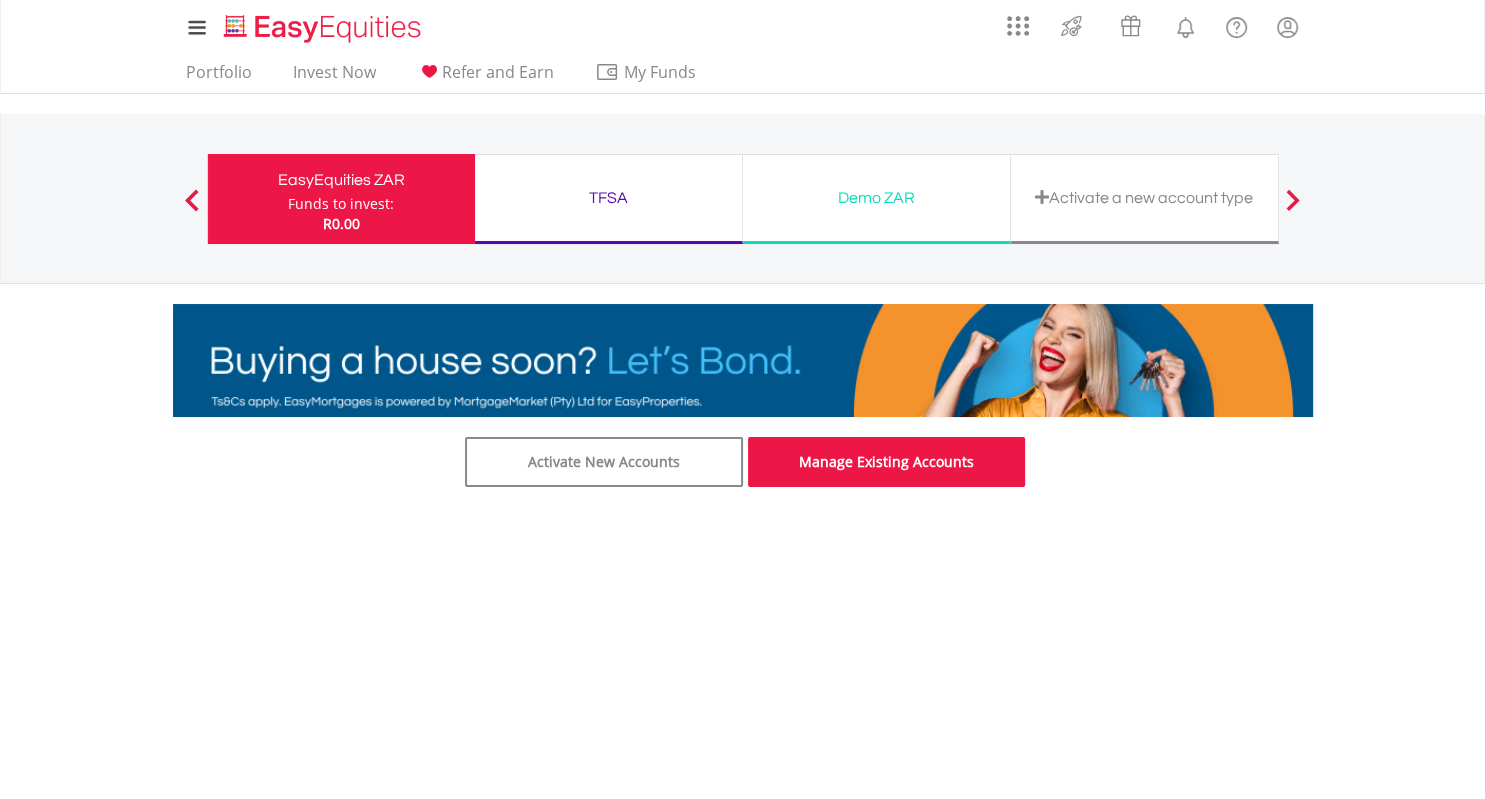 click on "Manage Existing Accounts" at bounding box center (887, 462) 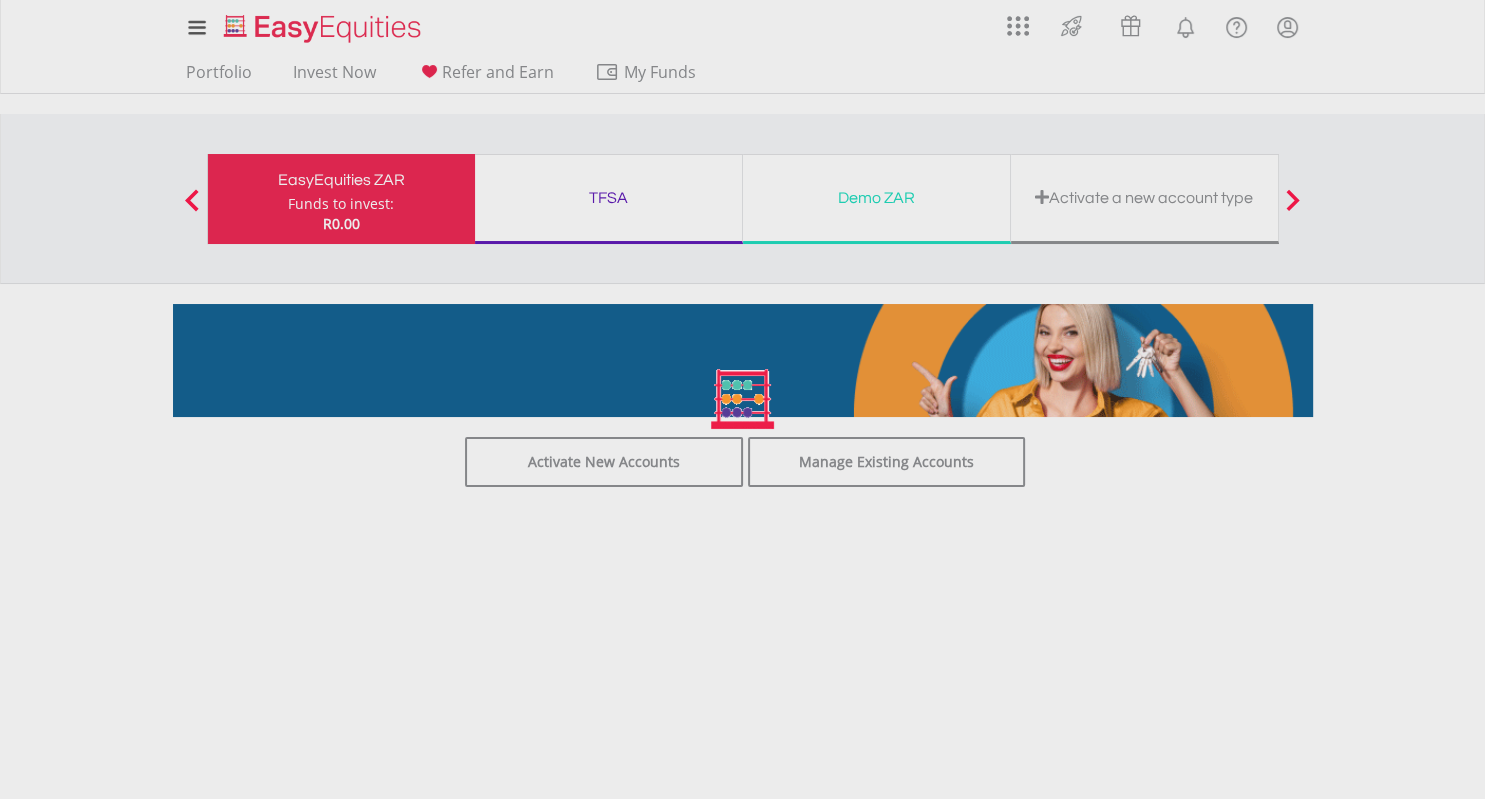 click at bounding box center (742, 399) 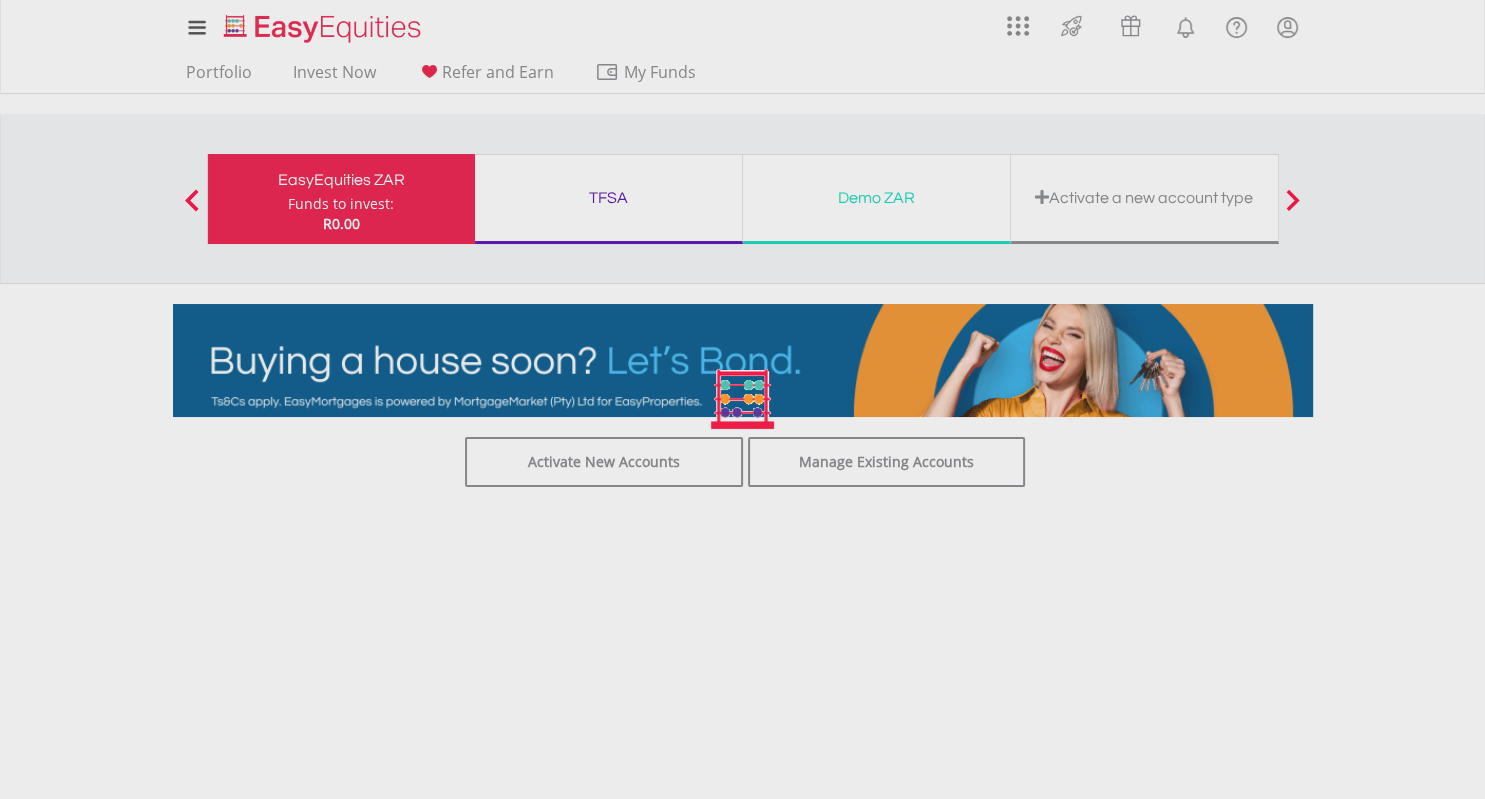 click at bounding box center [742, 399] 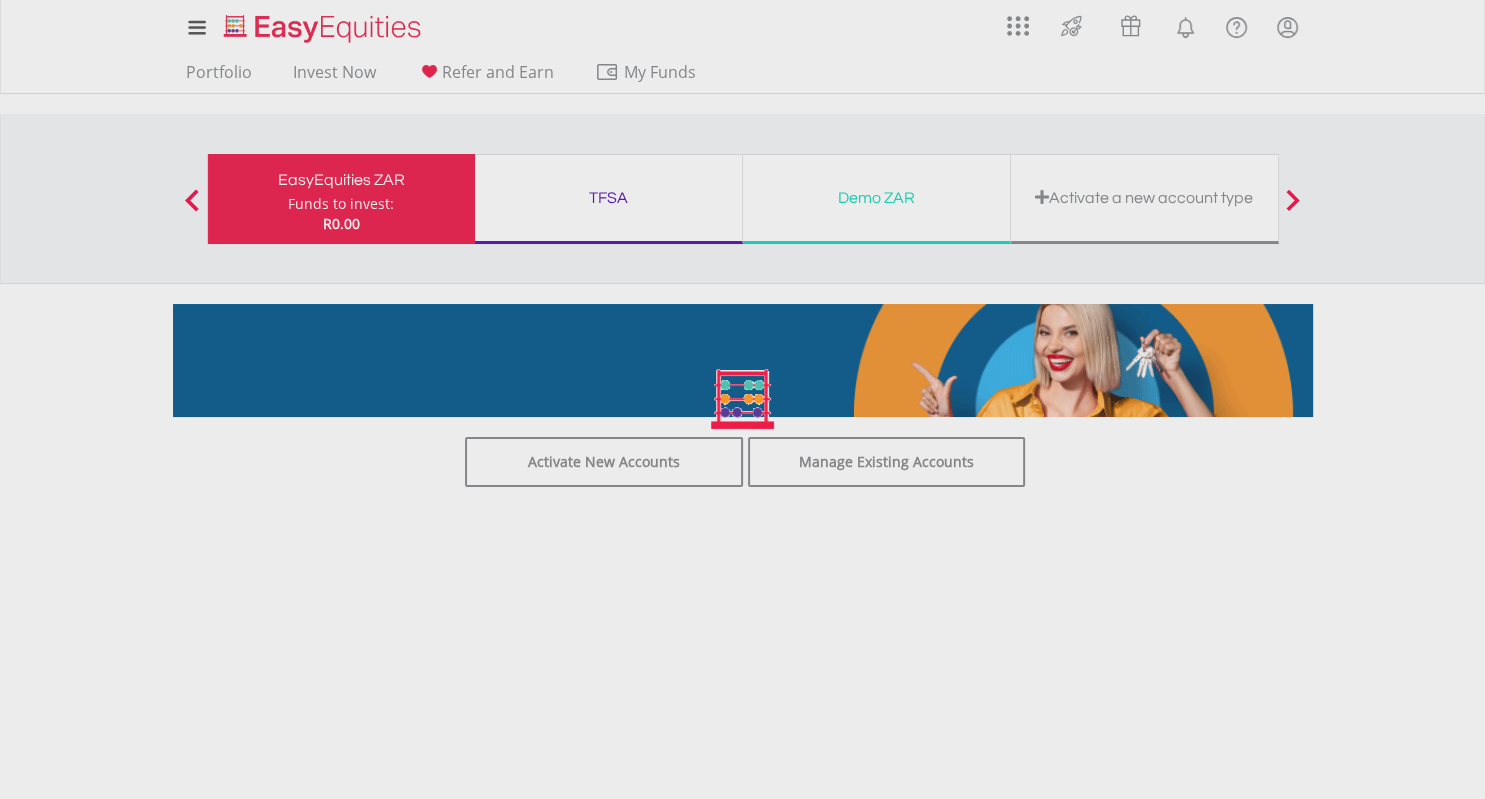 click at bounding box center [742, 399] 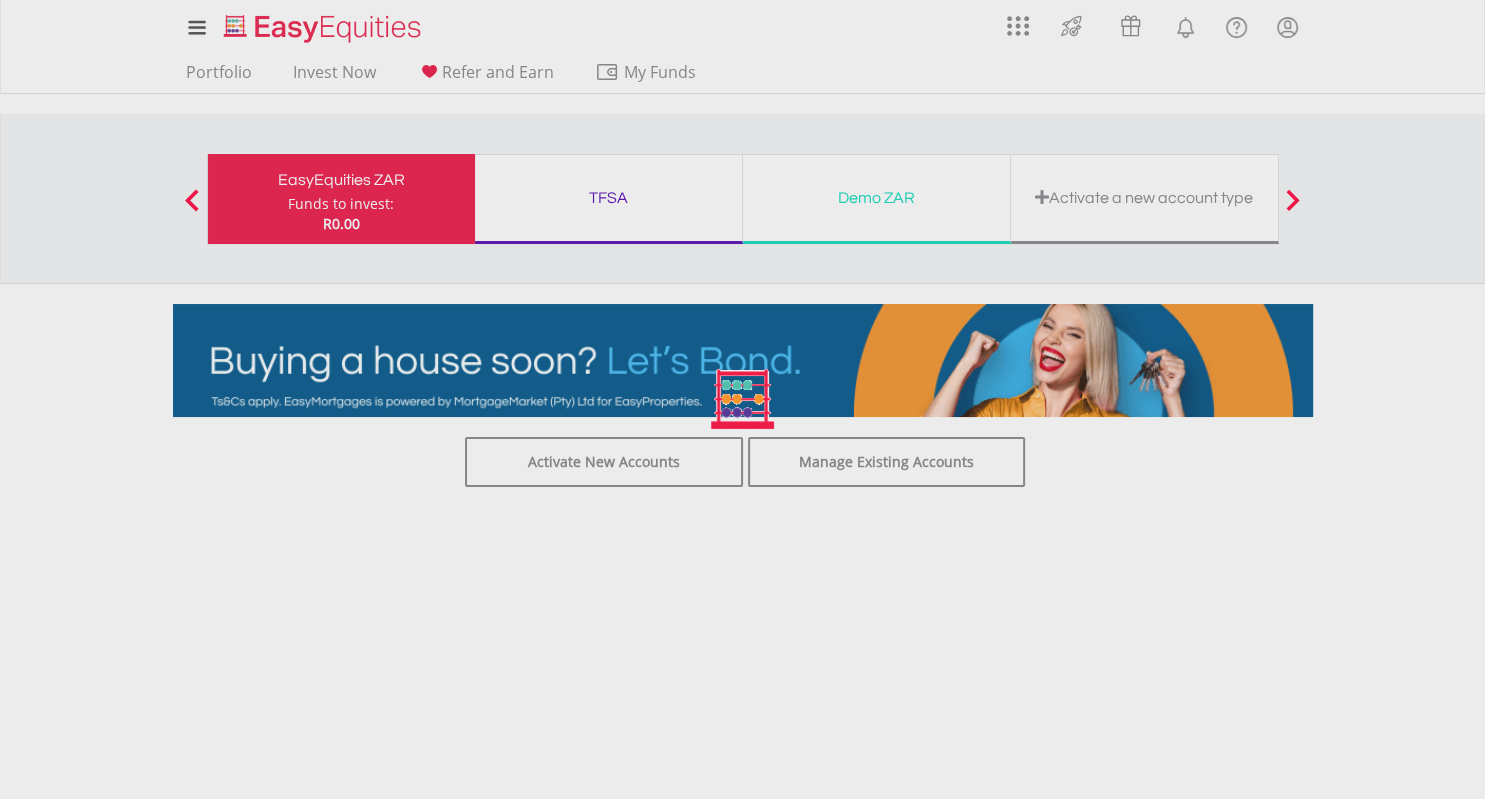 click at bounding box center [742, 399] 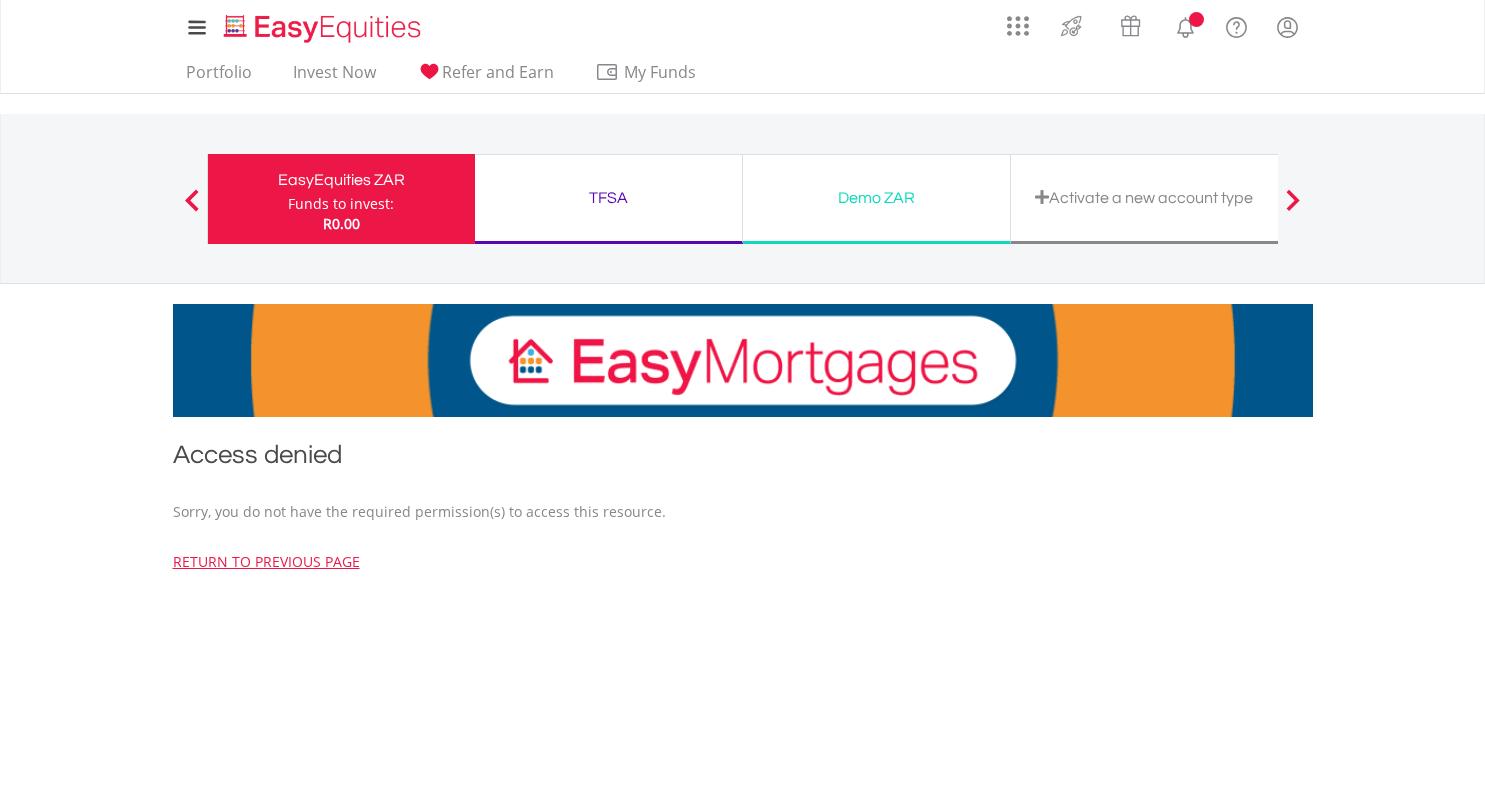 scroll, scrollTop: 0, scrollLeft: 0, axis: both 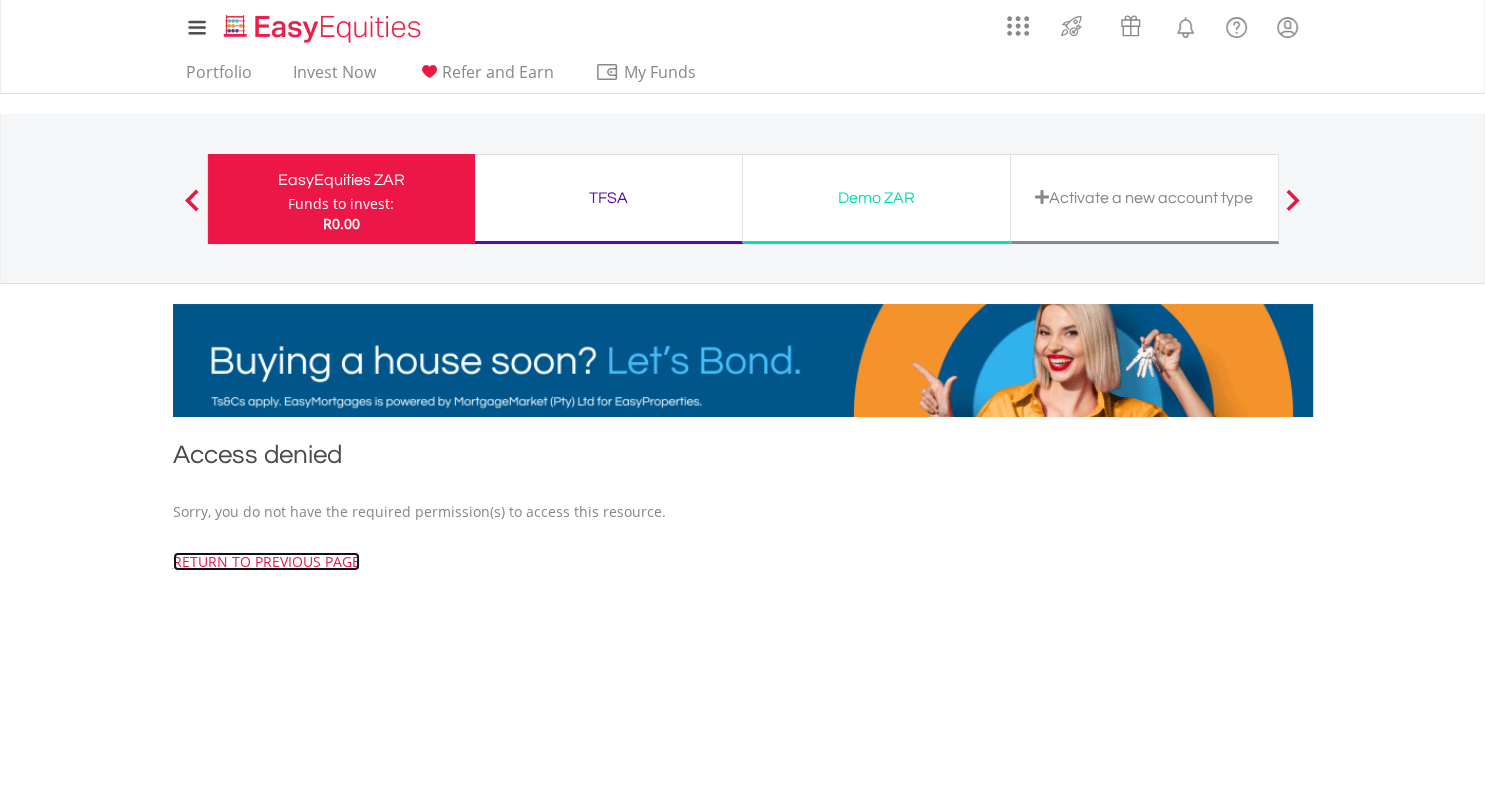 click on "return to previous page" at bounding box center [266, 561] 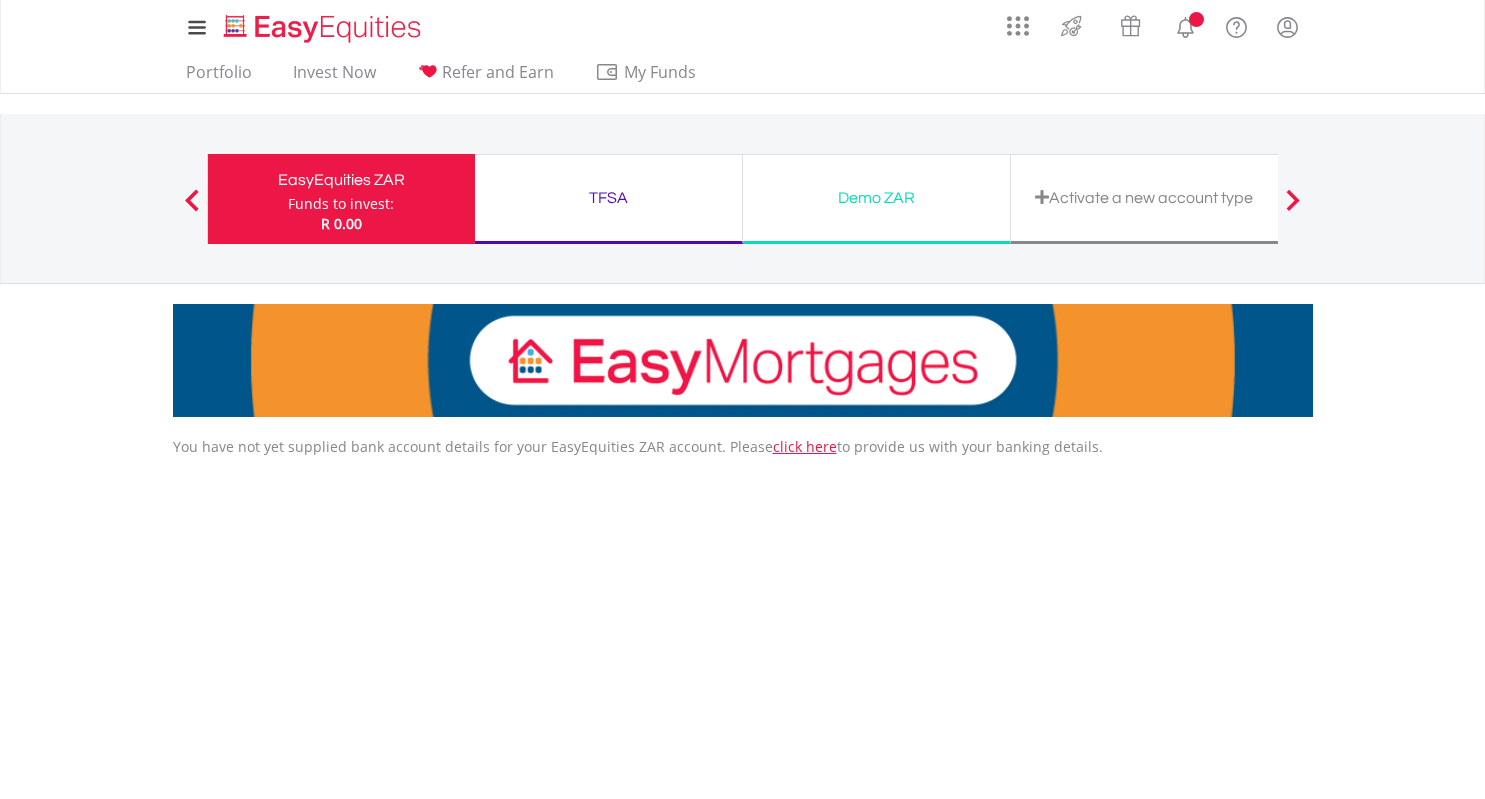 scroll, scrollTop: 0, scrollLeft: 0, axis: both 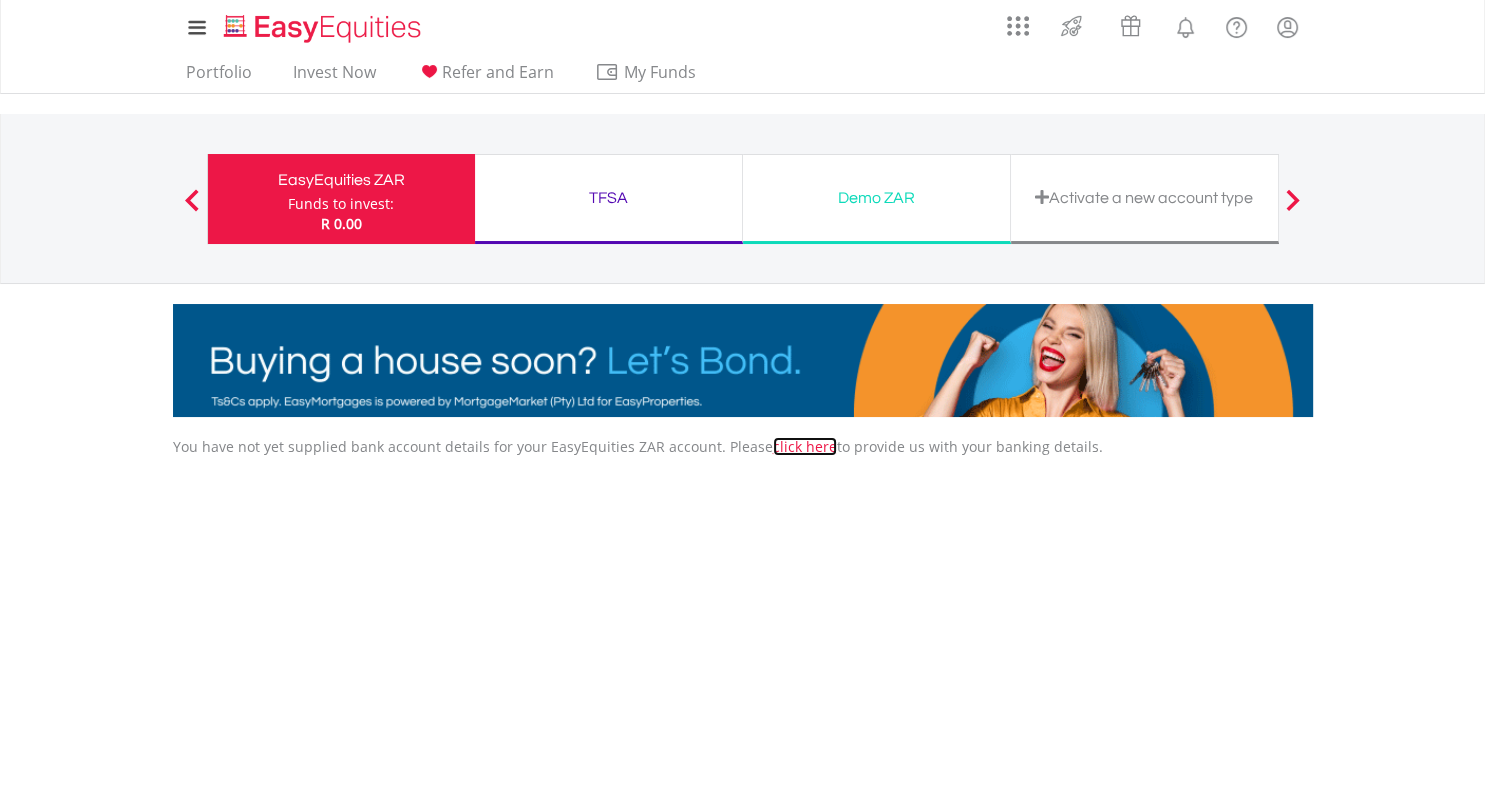 click on "click here" at bounding box center [805, 446] 